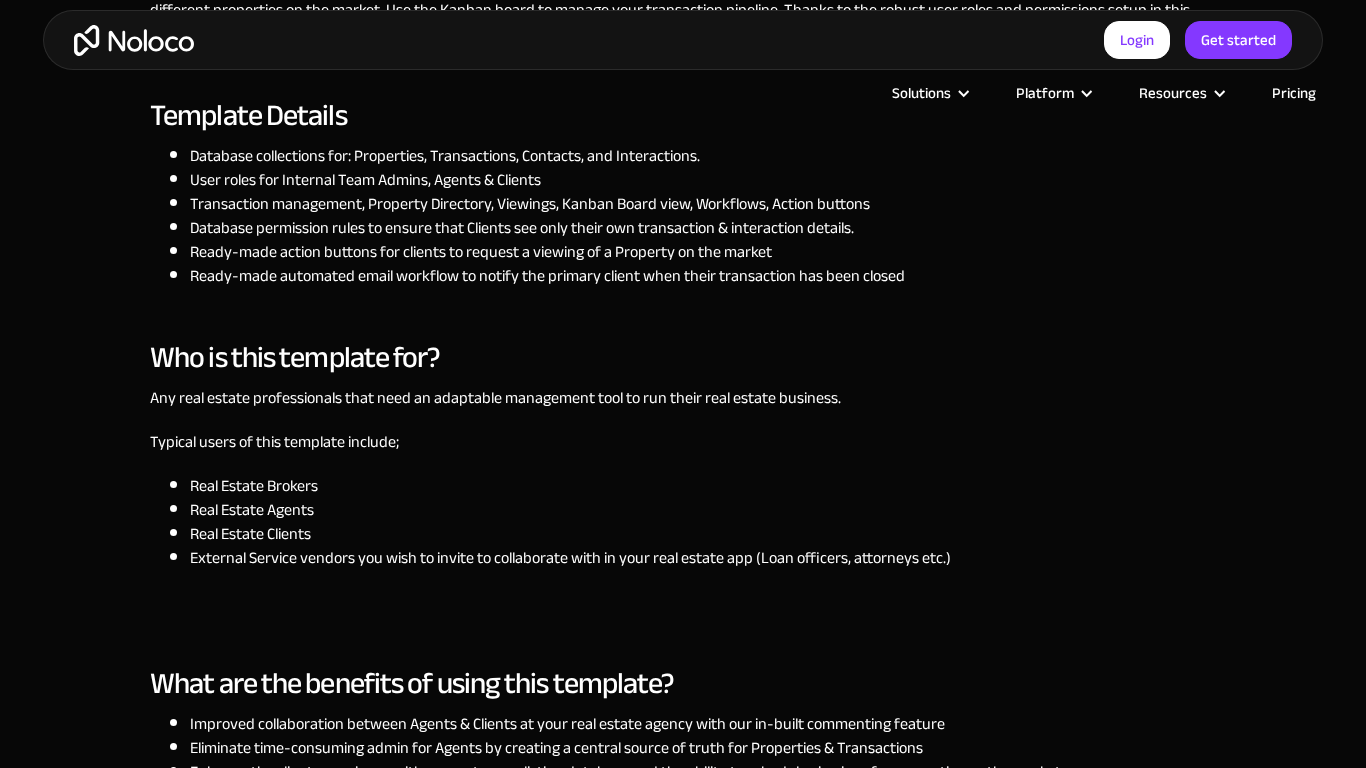 scroll, scrollTop: 1819, scrollLeft: 0, axis: vertical 